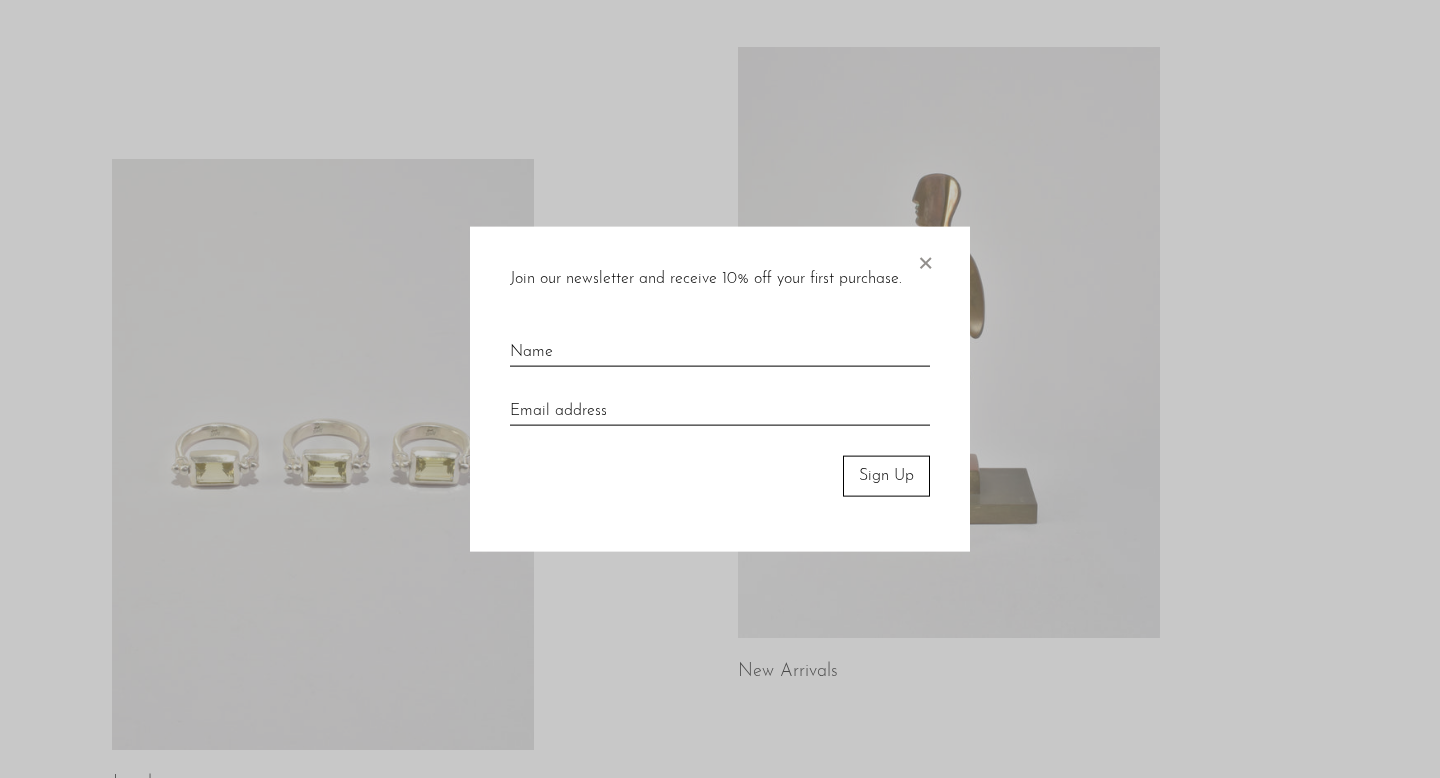 scroll, scrollTop: 0, scrollLeft: 0, axis: both 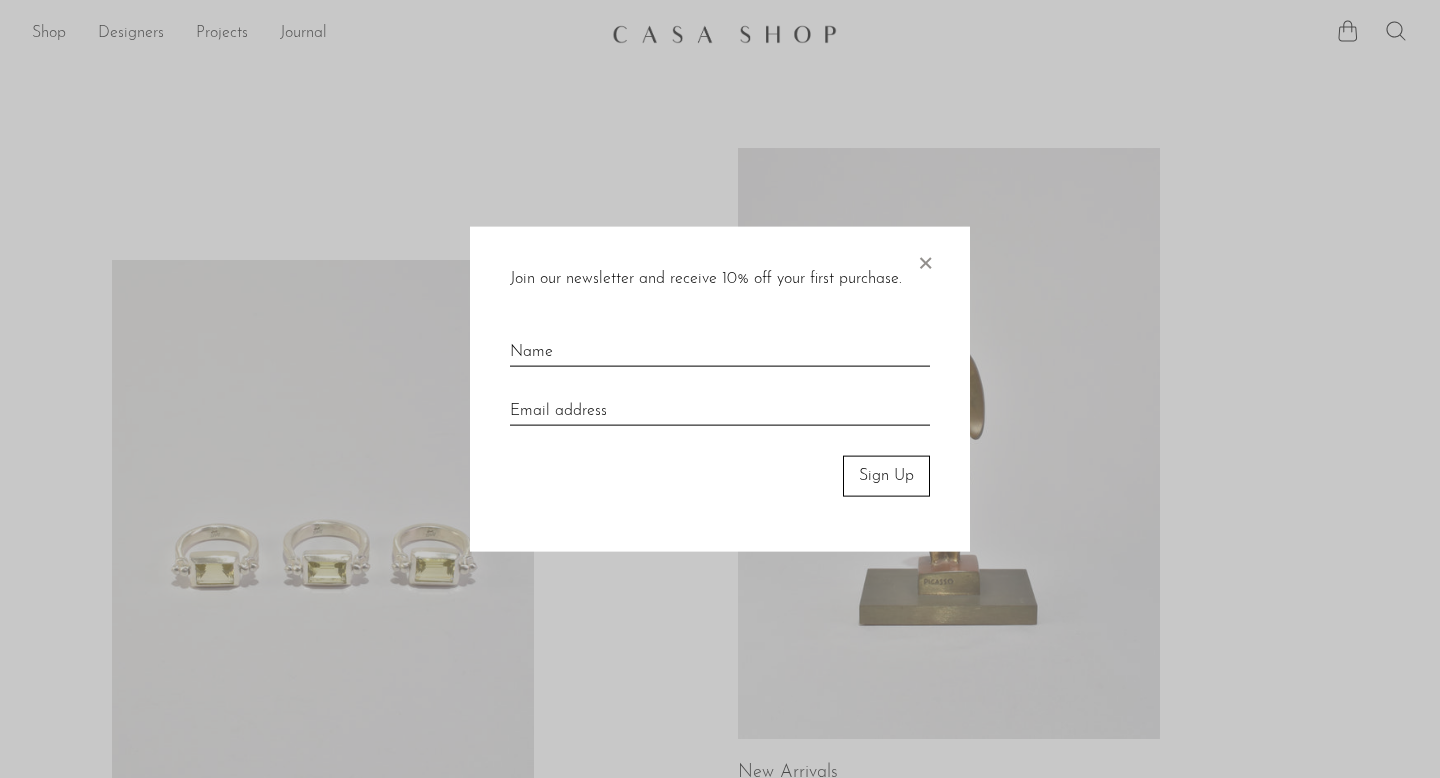click on "×" at bounding box center (925, 259) 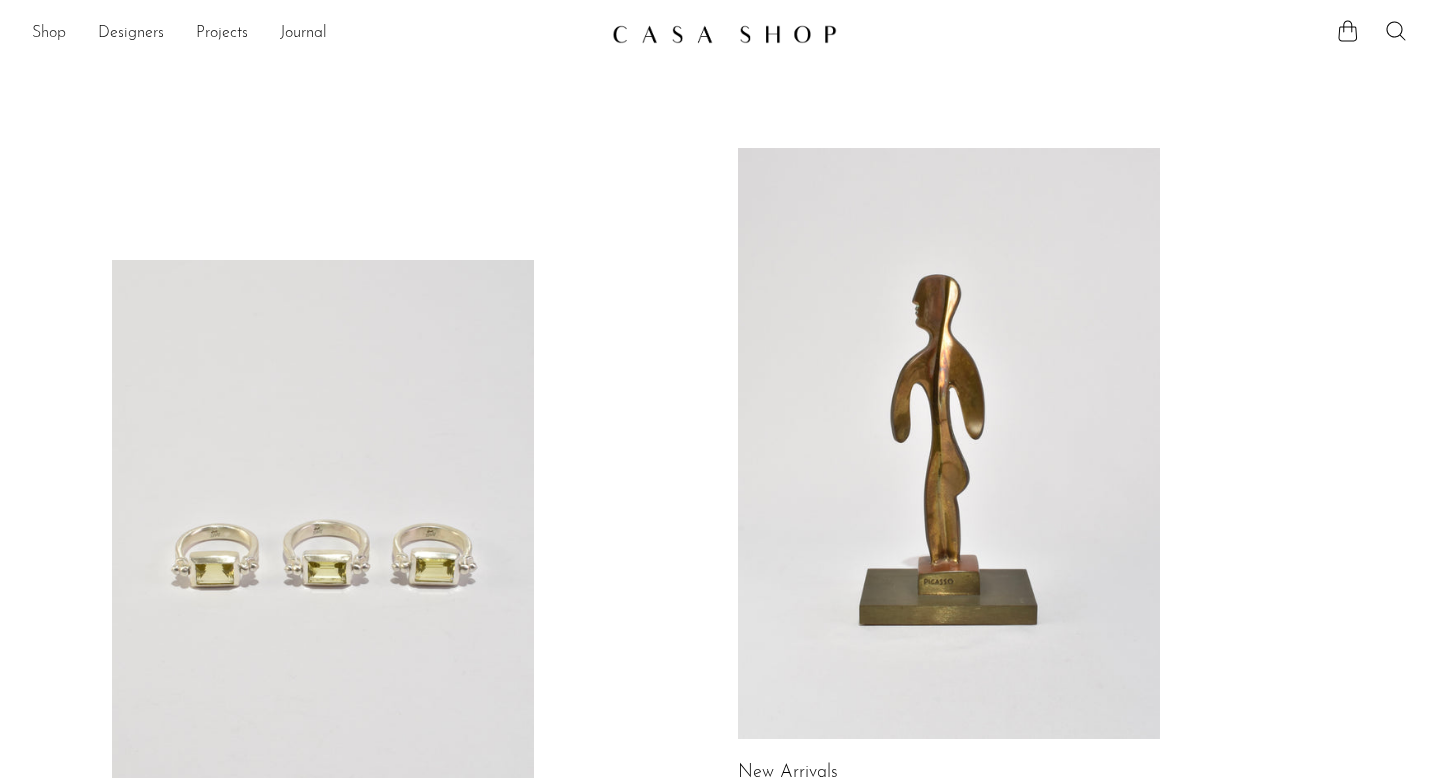 click on "Shop" at bounding box center (49, 34) 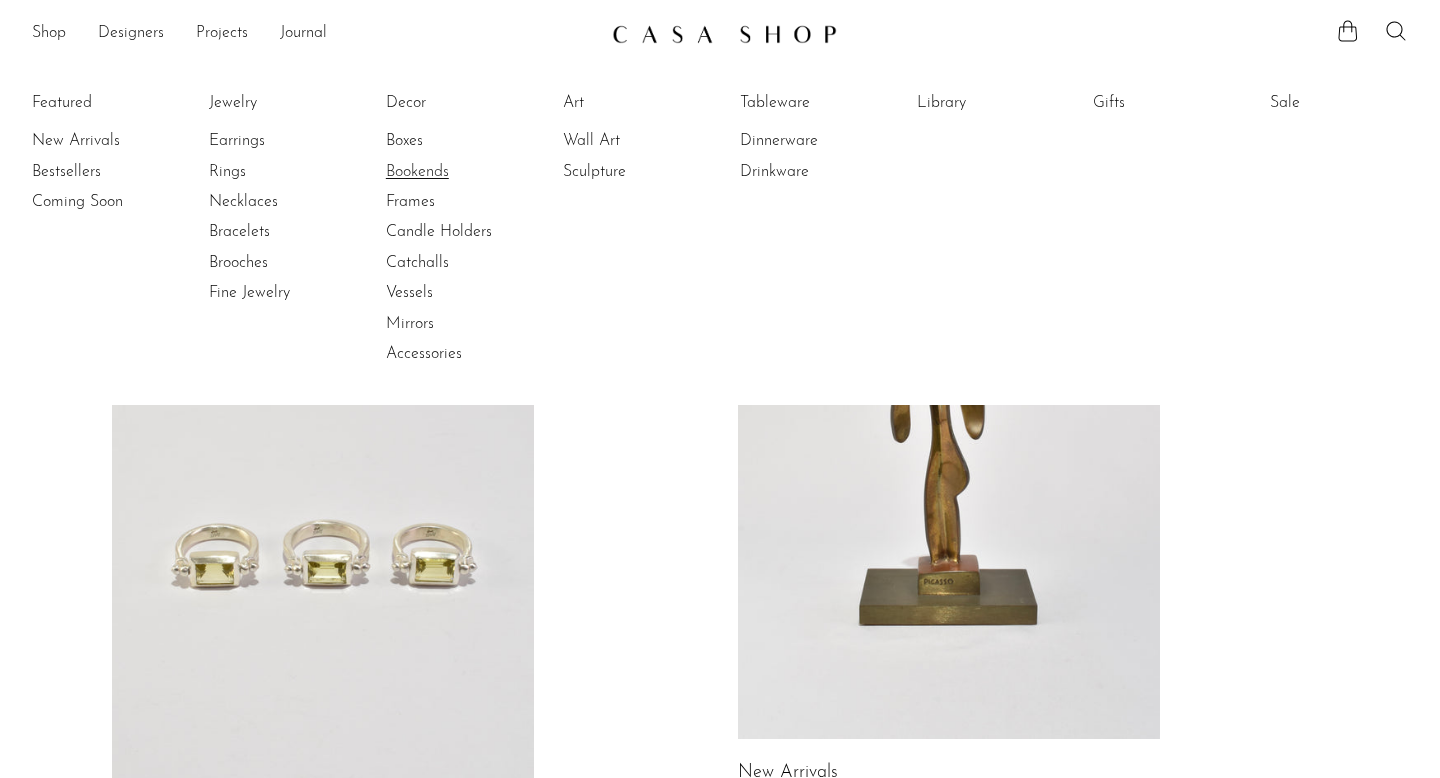 click on "Bookends" at bounding box center (461, 172) 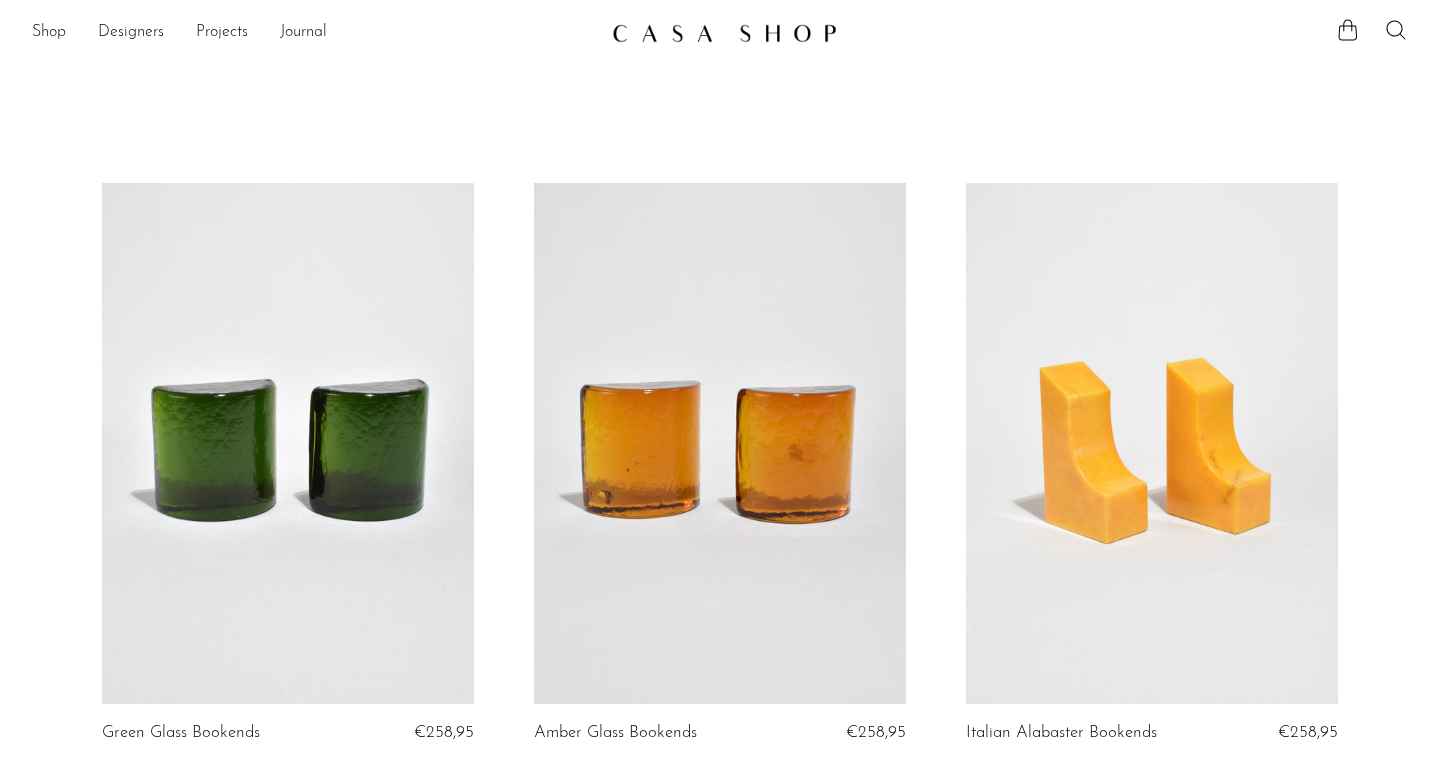 scroll, scrollTop: 0, scrollLeft: 0, axis: both 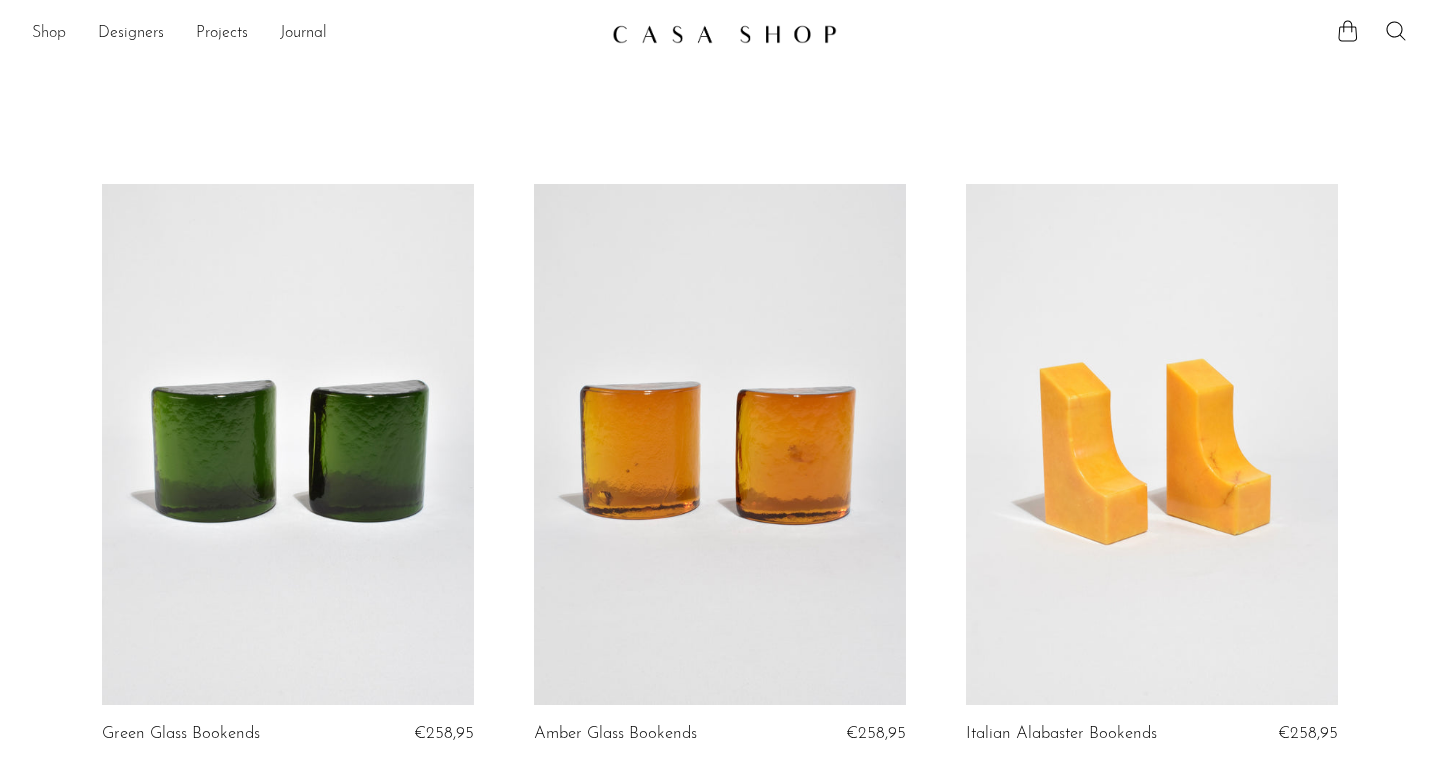 click on "Shop" at bounding box center (49, 34) 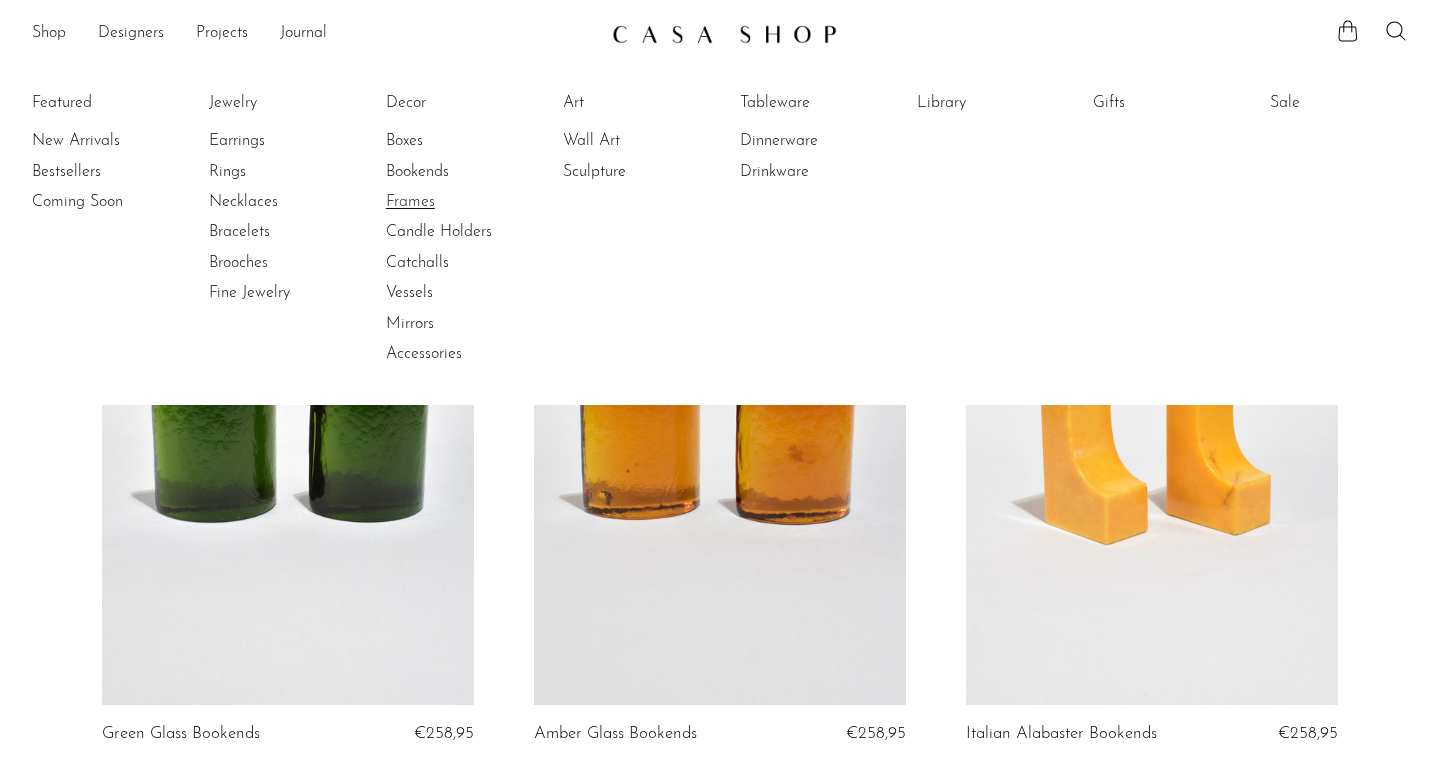 click on "Frames" at bounding box center (461, 202) 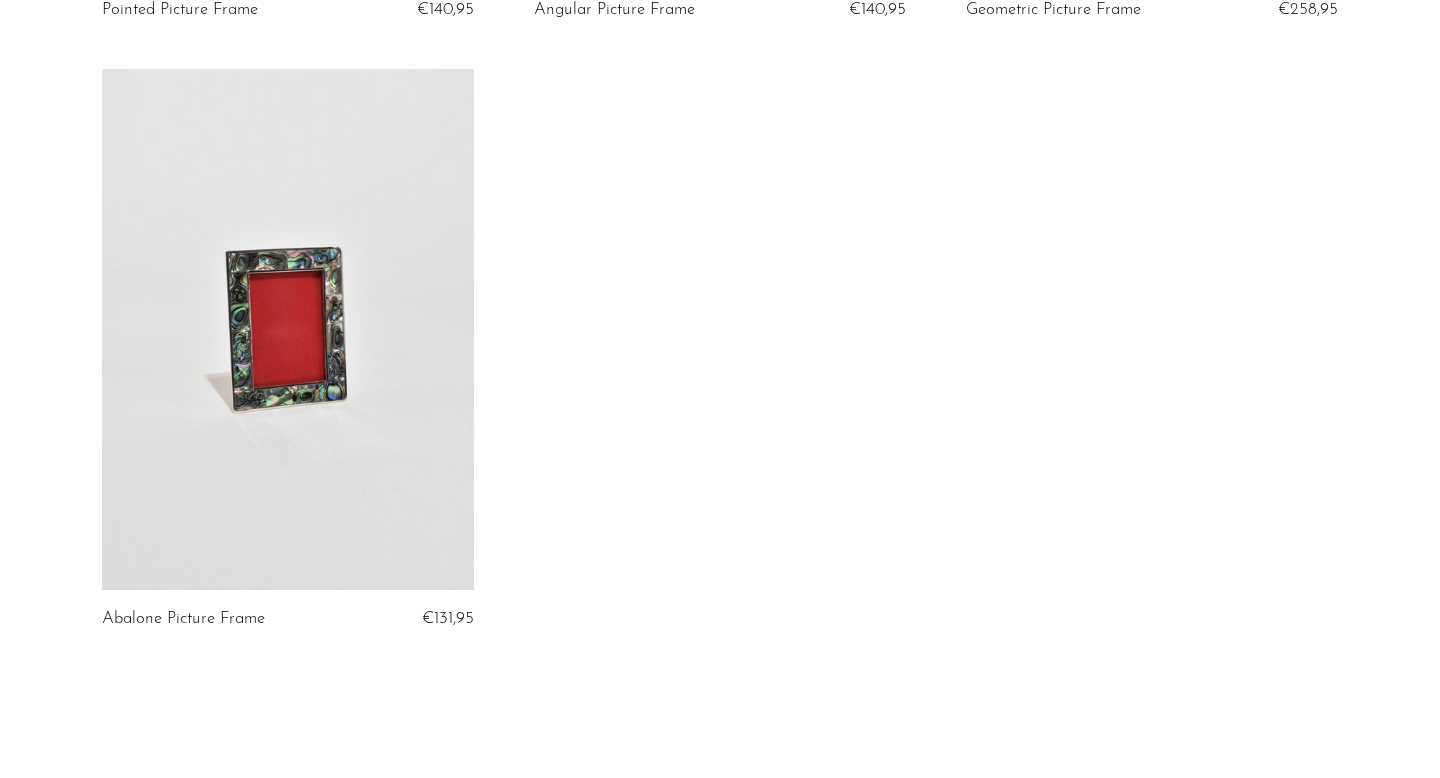 scroll, scrollTop: 1330, scrollLeft: 0, axis: vertical 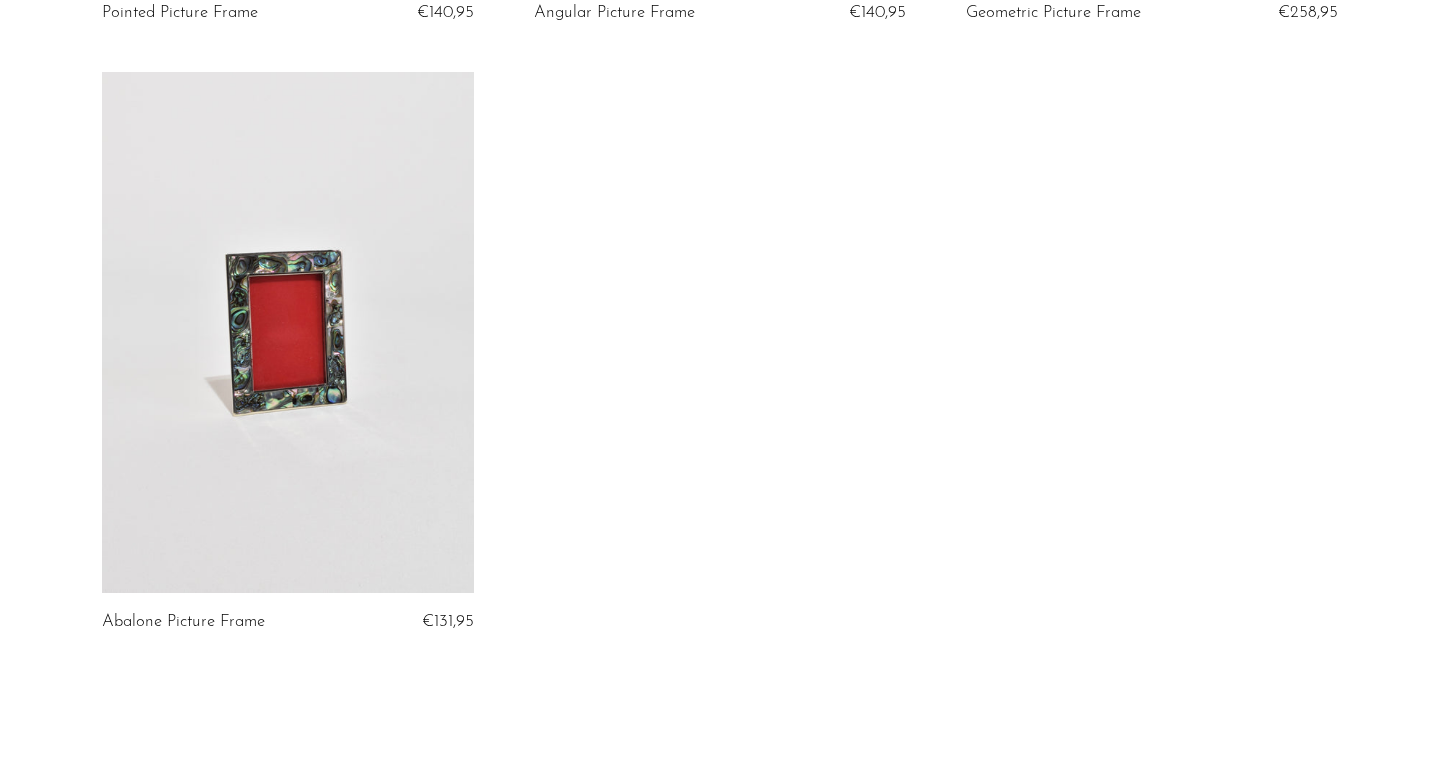 click at bounding box center (288, 332) 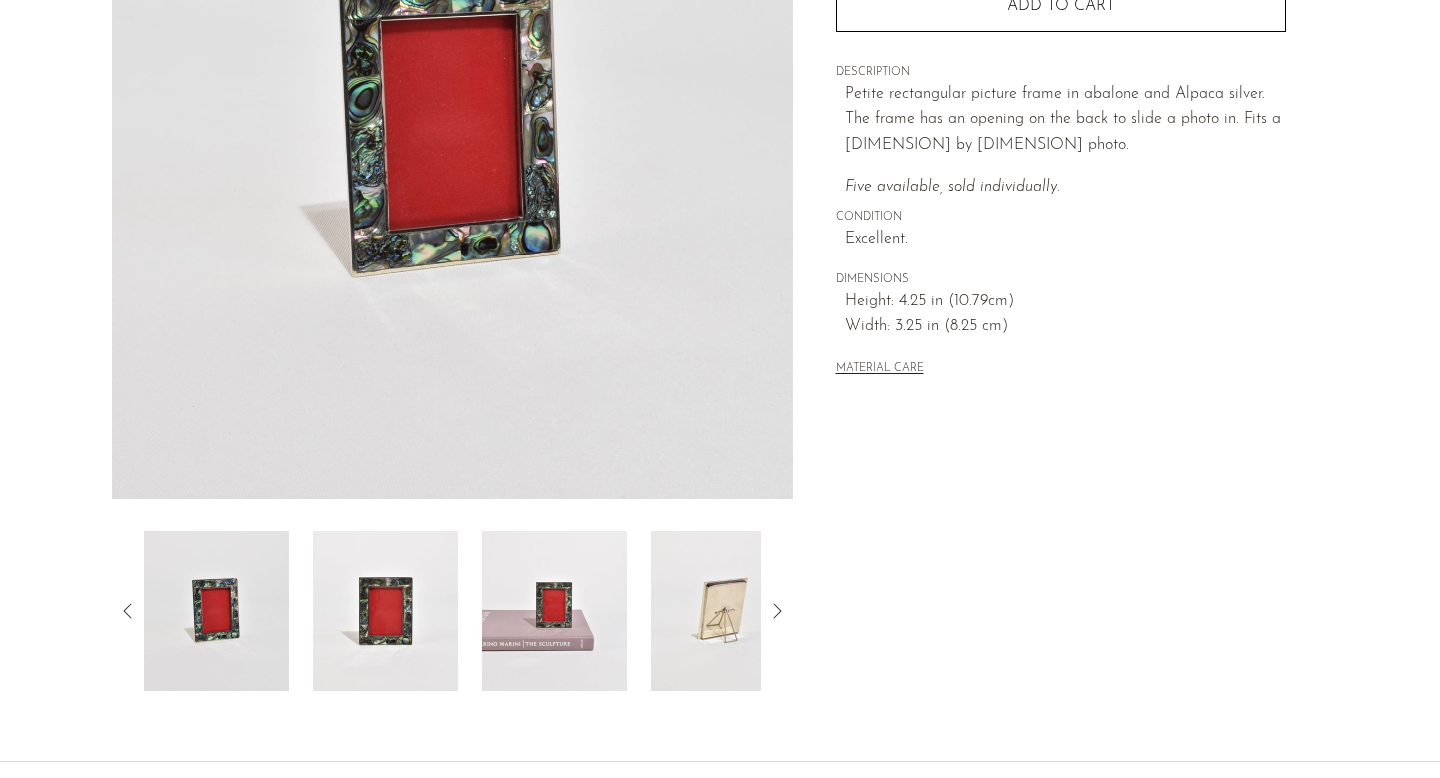 scroll, scrollTop: 415, scrollLeft: 0, axis: vertical 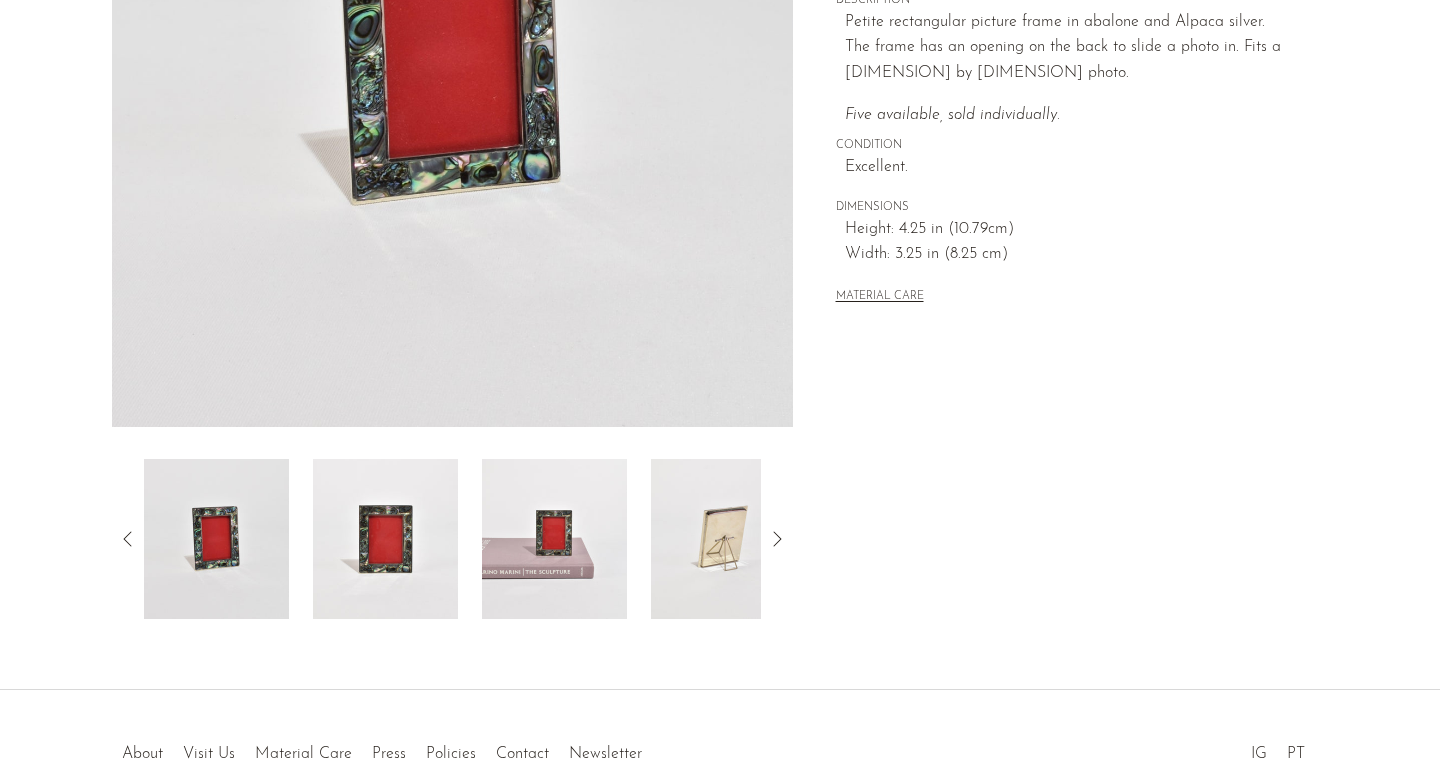 click at bounding box center (723, 539) 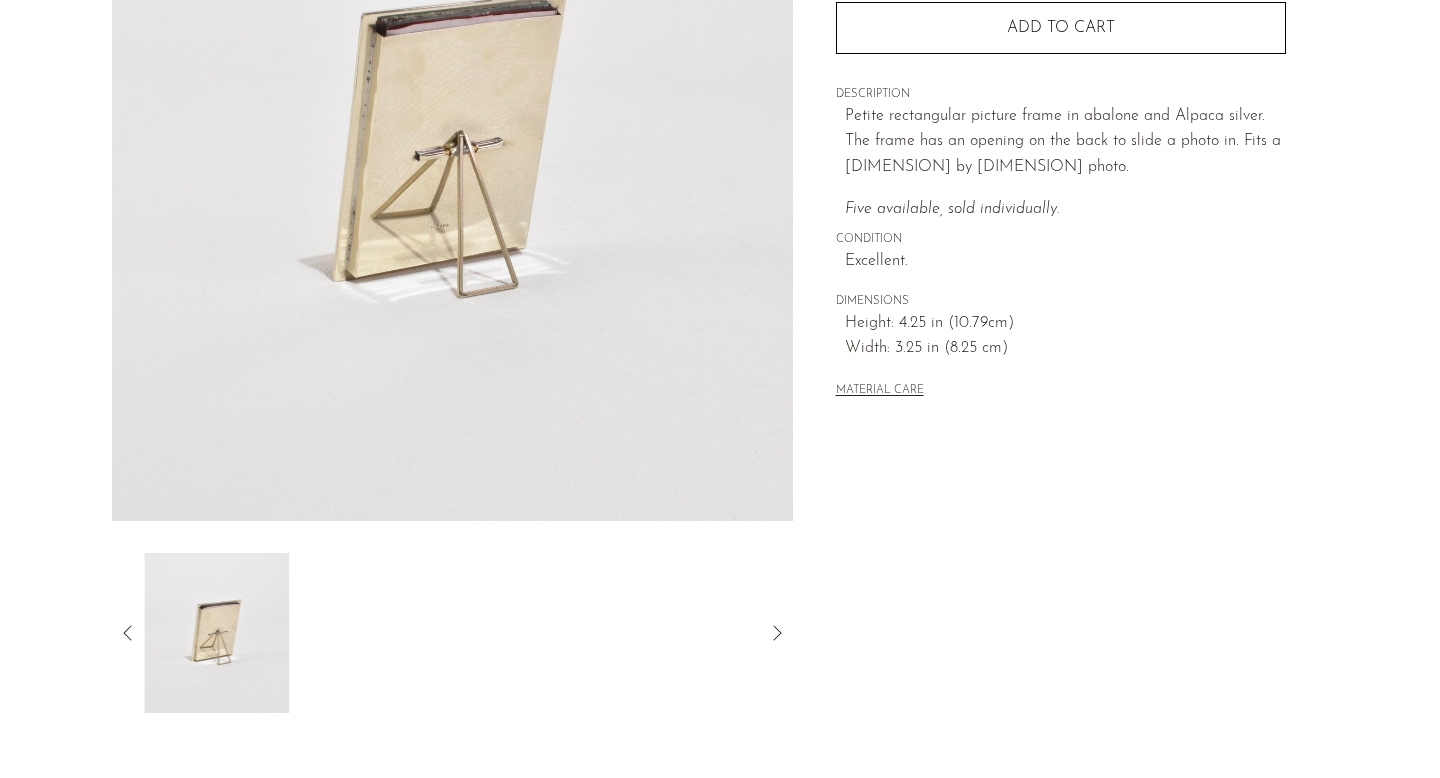 scroll, scrollTop: 270, scrollLeft: 0, axis: vertical 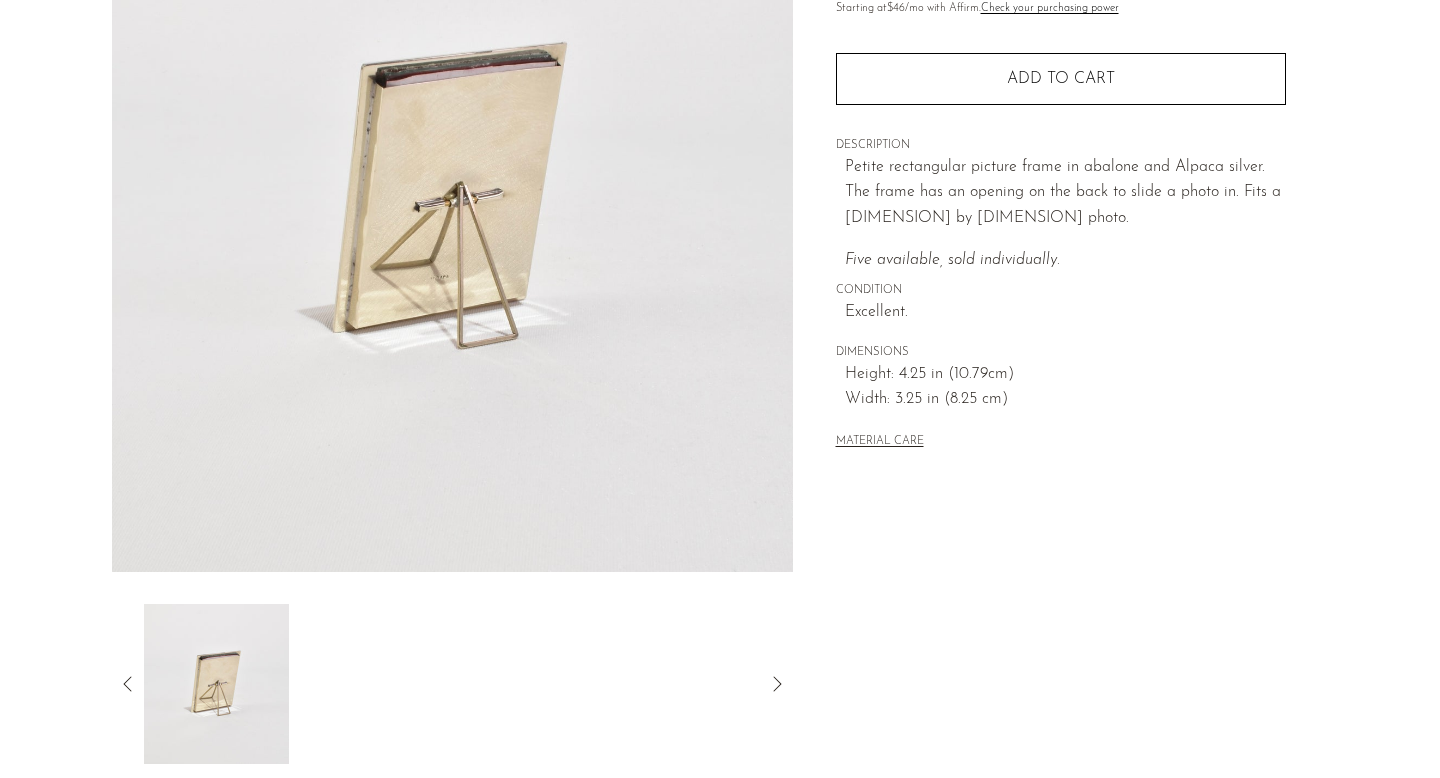 click 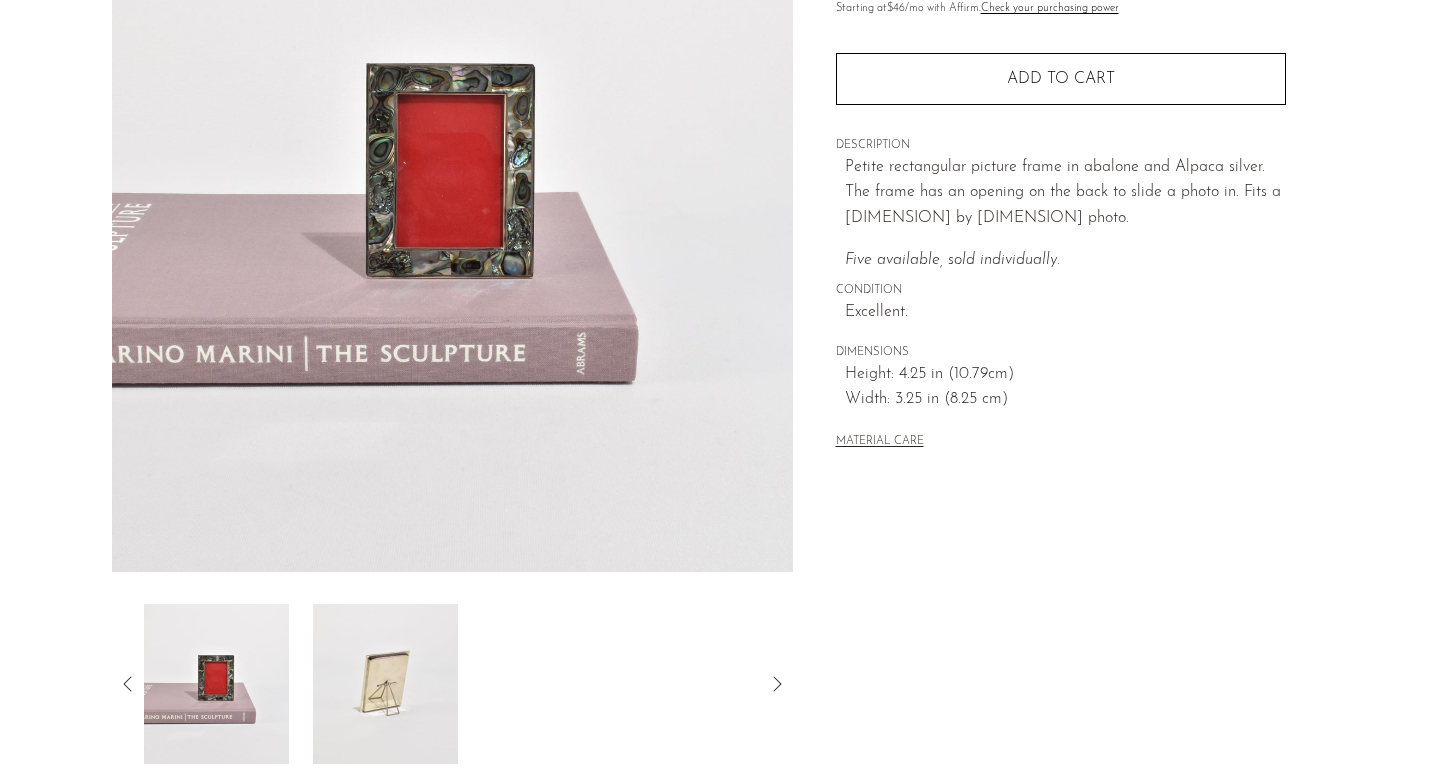 click 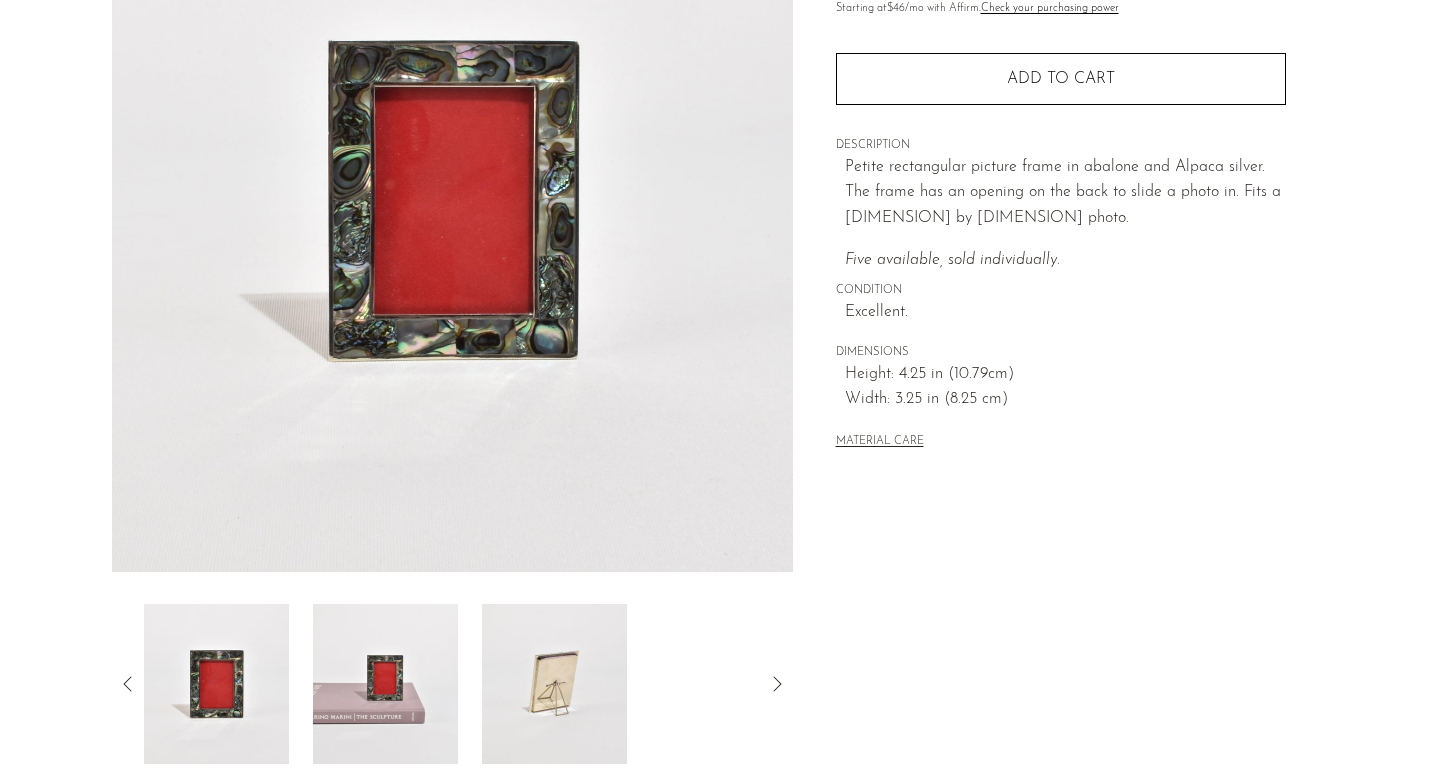 click on "Collections
Frames
Abalone Picture Frame
€131,95
Starting at  $46 /mo with Affirm.  Check your purchasing power
Quantity
1
Add to cart" at bounding box center (1060, 293) 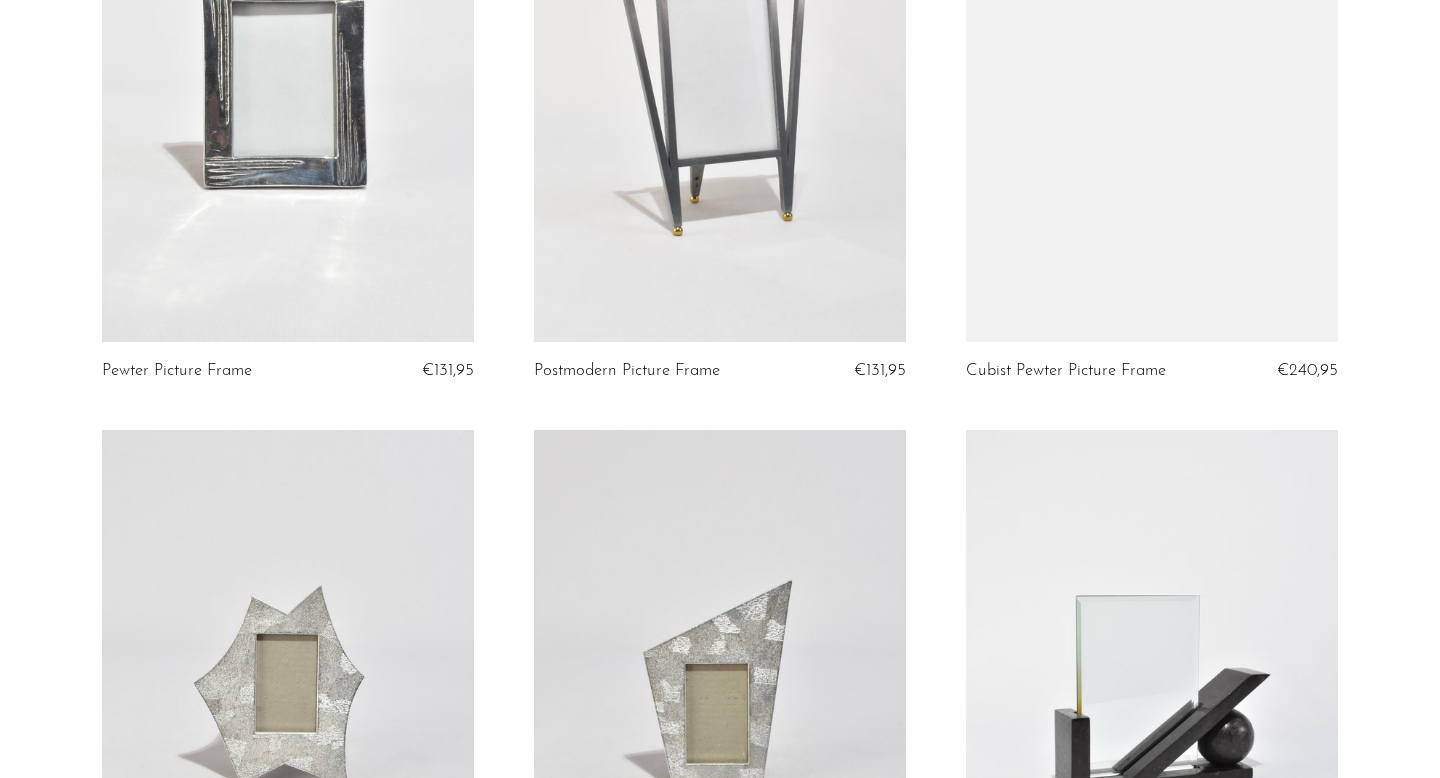 scroll, scrollTop: 0, scrollLeft: 0, axis: both 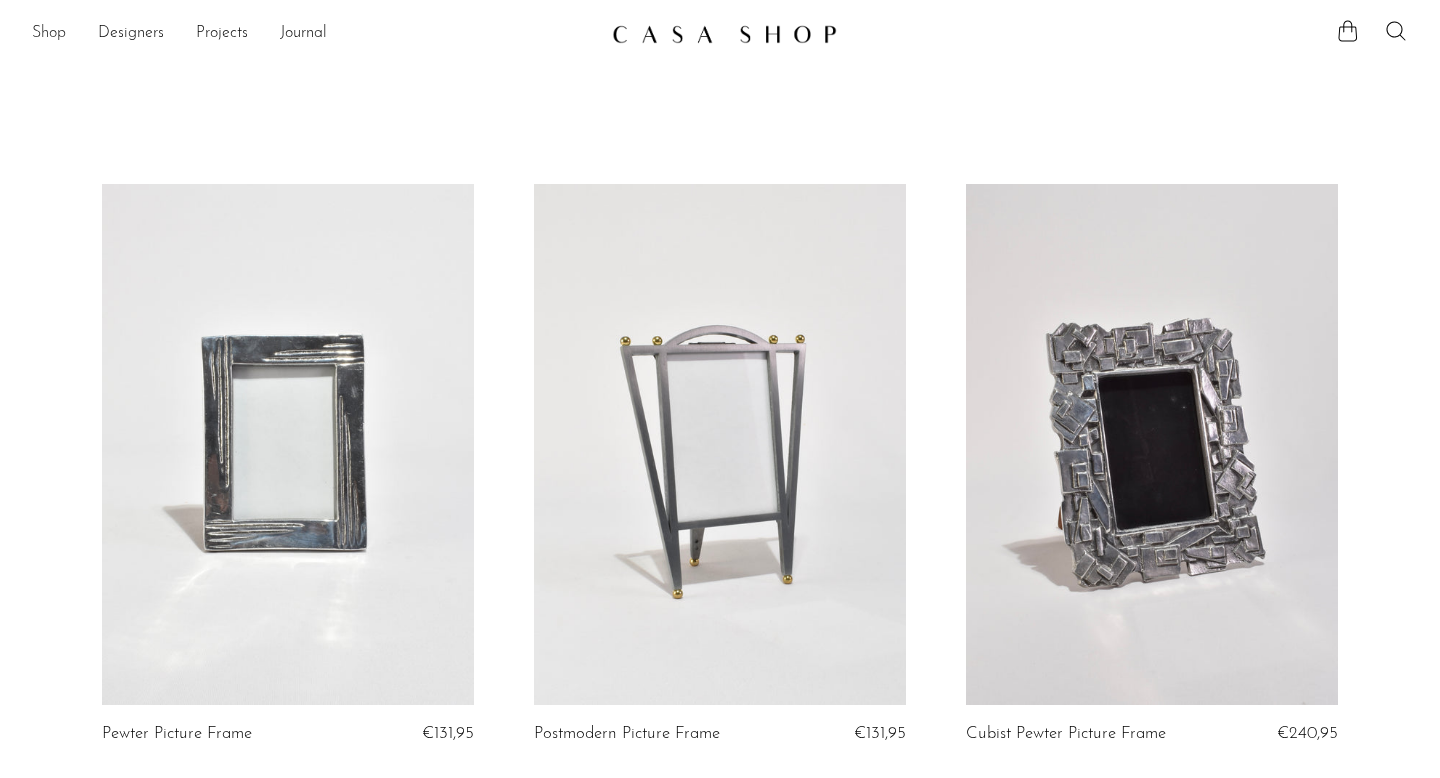 click on "Shop" at bounding box center [49, 34] 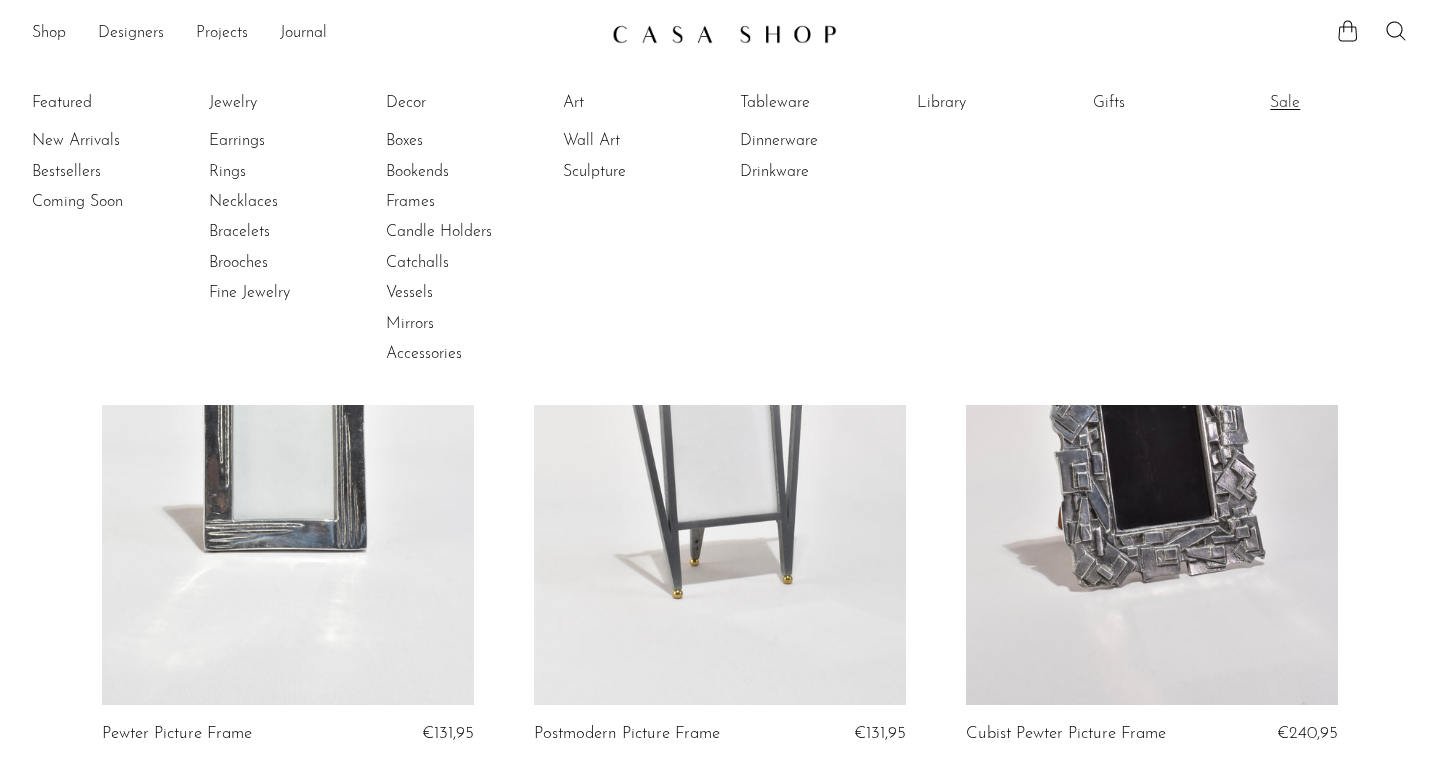 click on "Sale" at bounding box center (1345, 103) 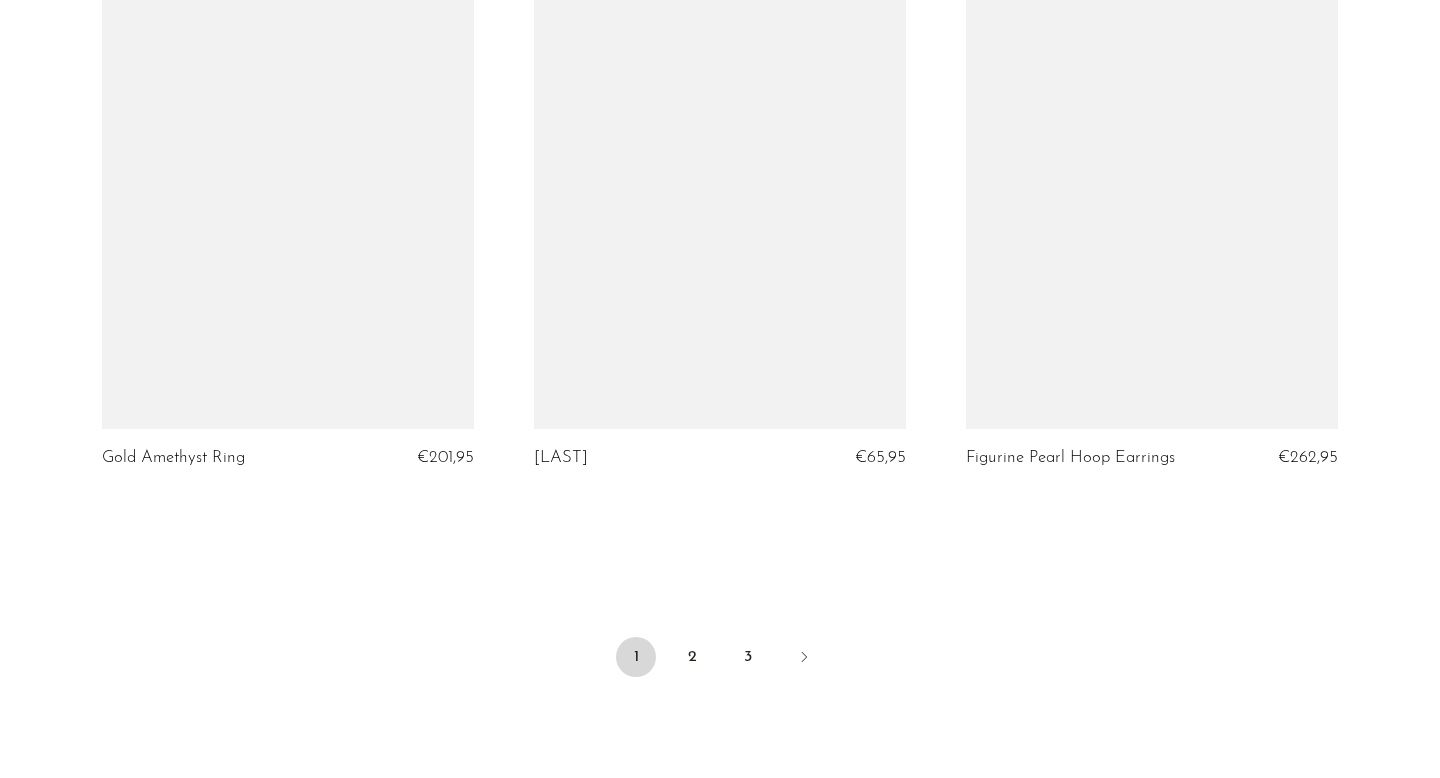 scroll, scrollTop: 6980, scrollLeft: 0, axis: vertical 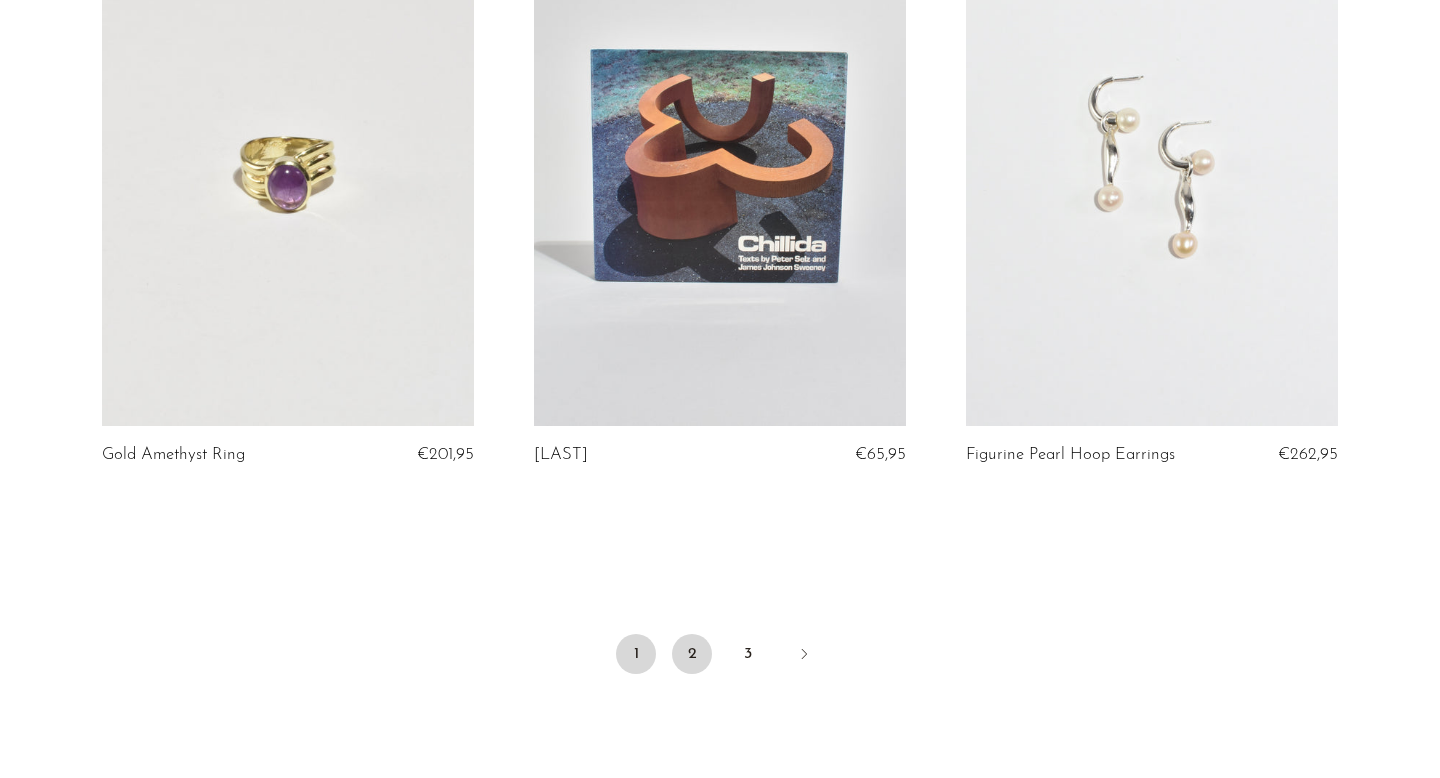 click on "2" at bounding box center (692, 654) 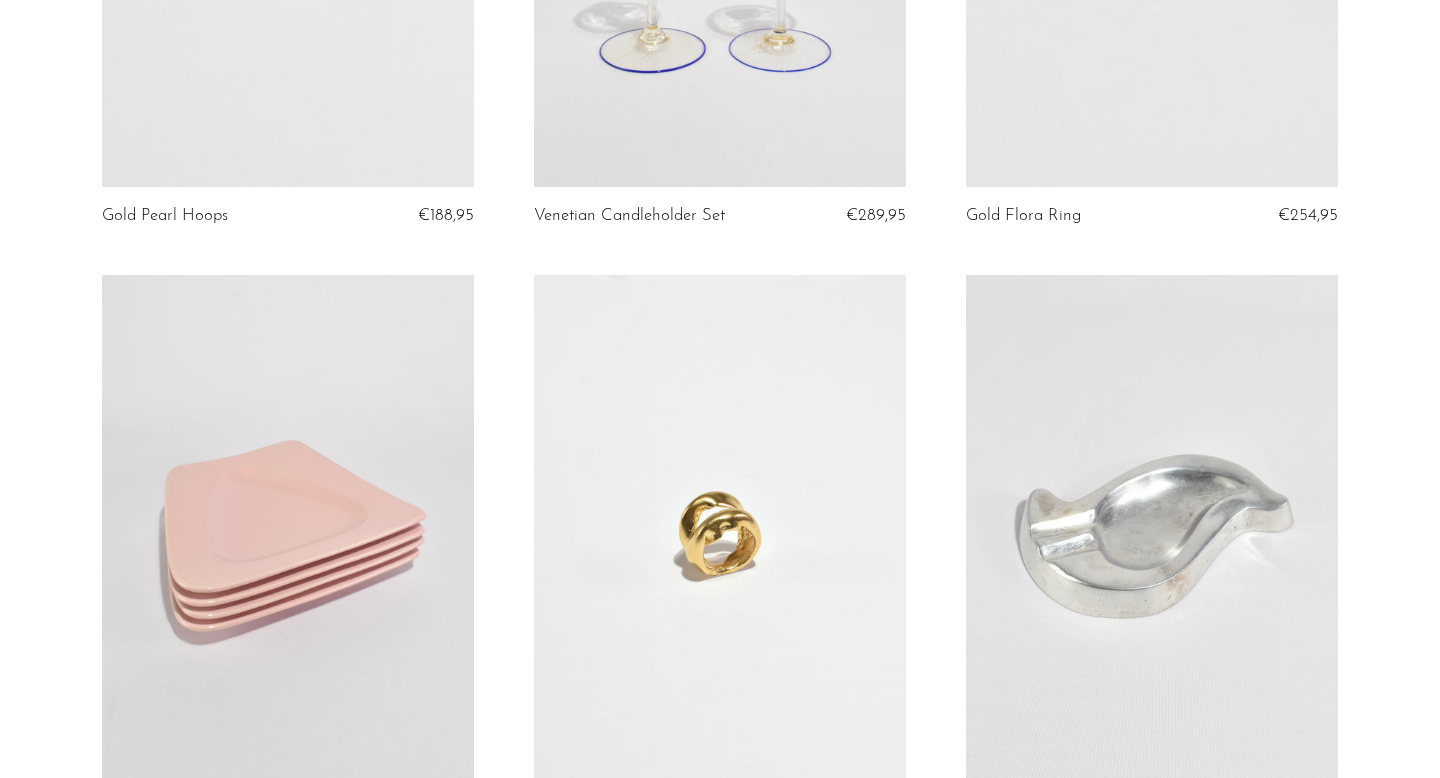 scroll, scrollTop: 3516, scrollLeft: 0, axis: vertical 